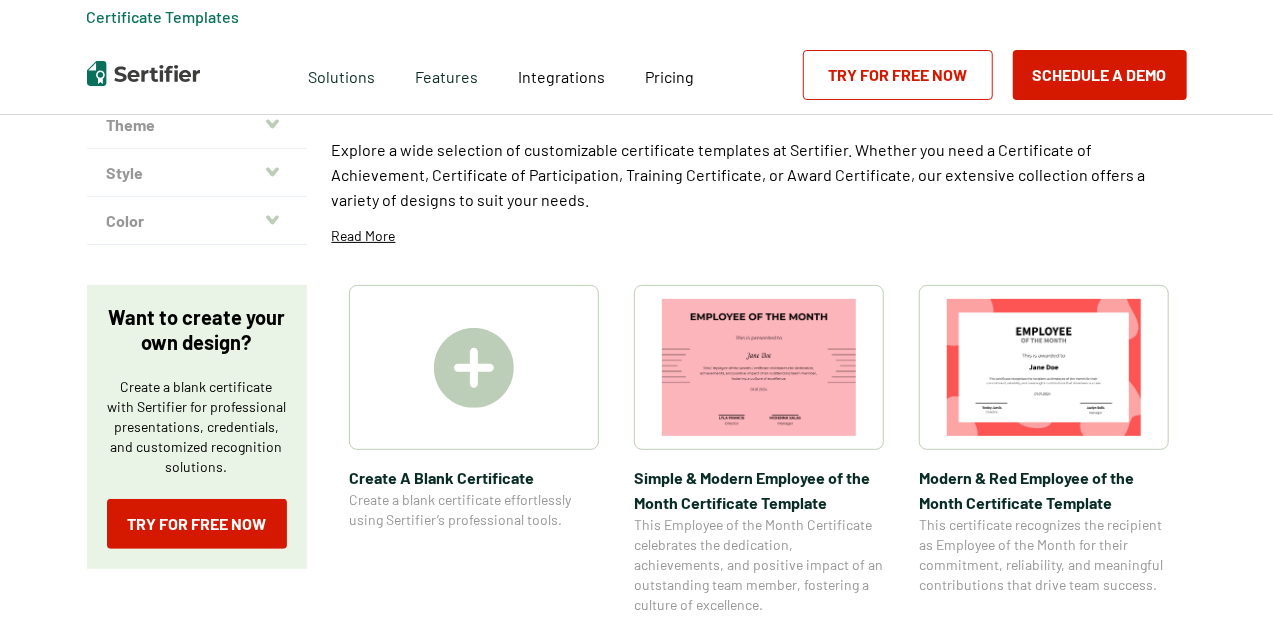 scroll, scrollTop: 200, scrollLeft: 0, axis: vertical 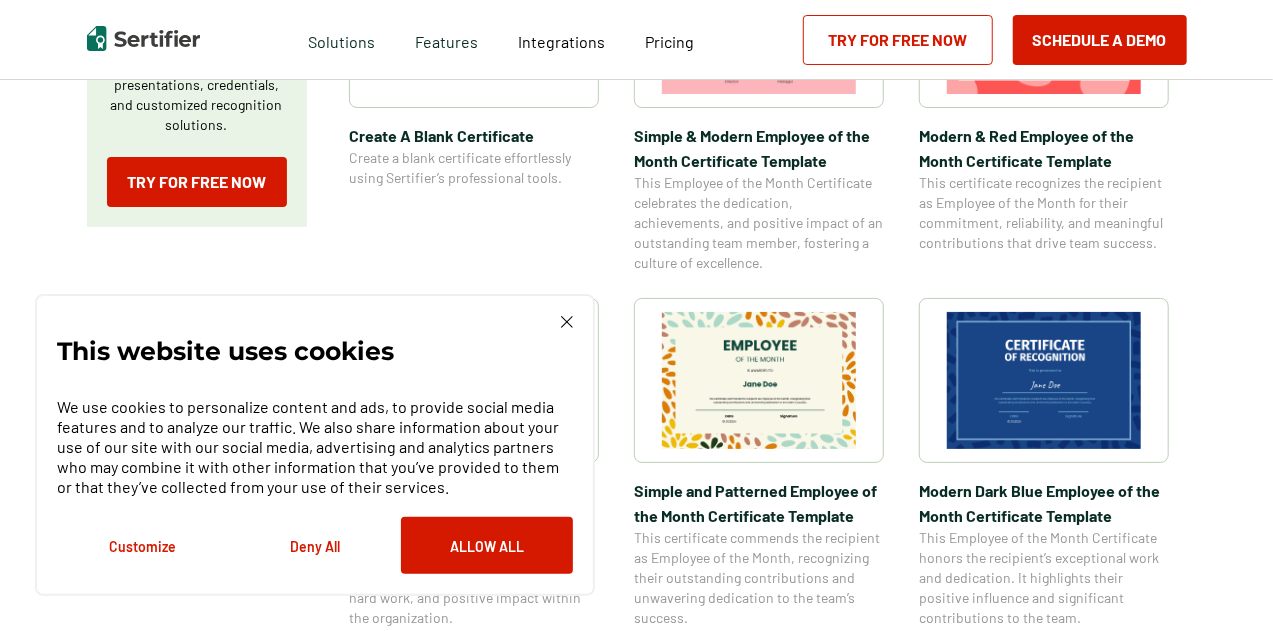 click at bounding box center [1044, 380] 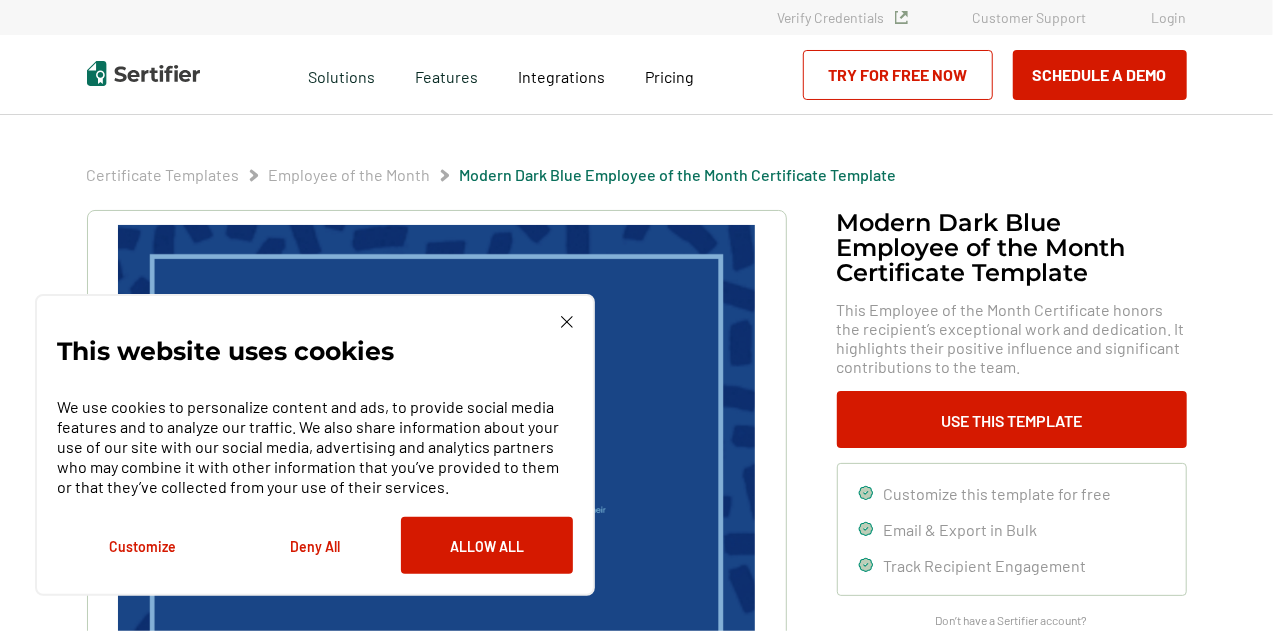 click 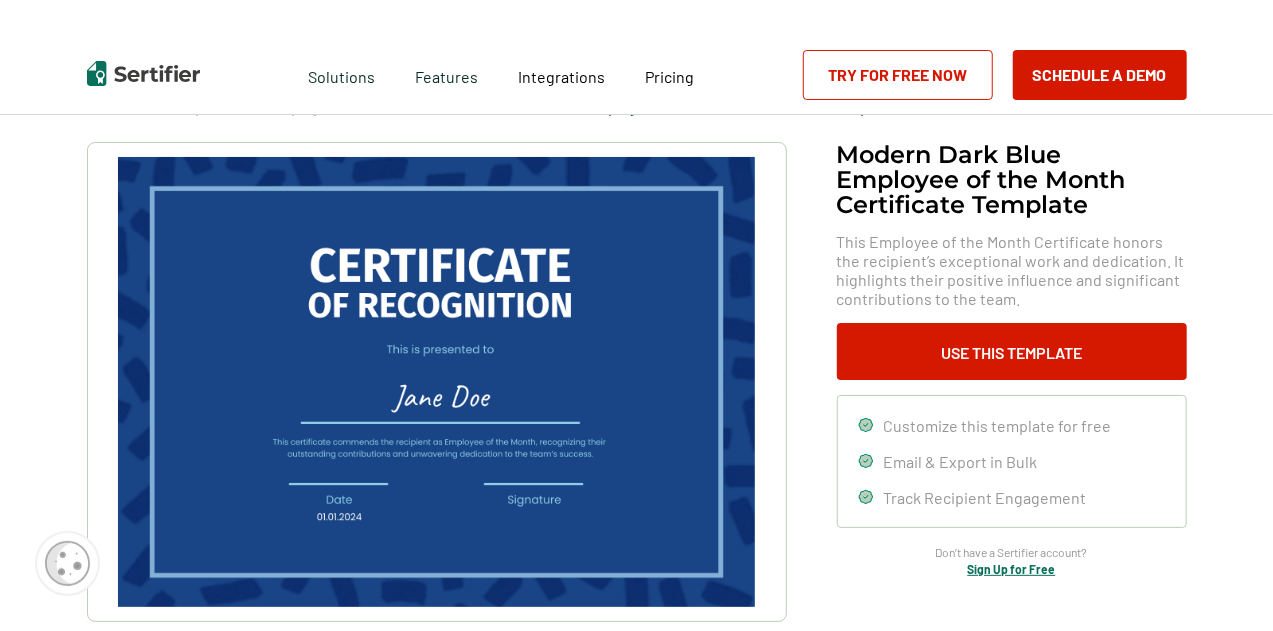 scroll, scrollTop: 100, scrollLeft: 0, axis: vertical 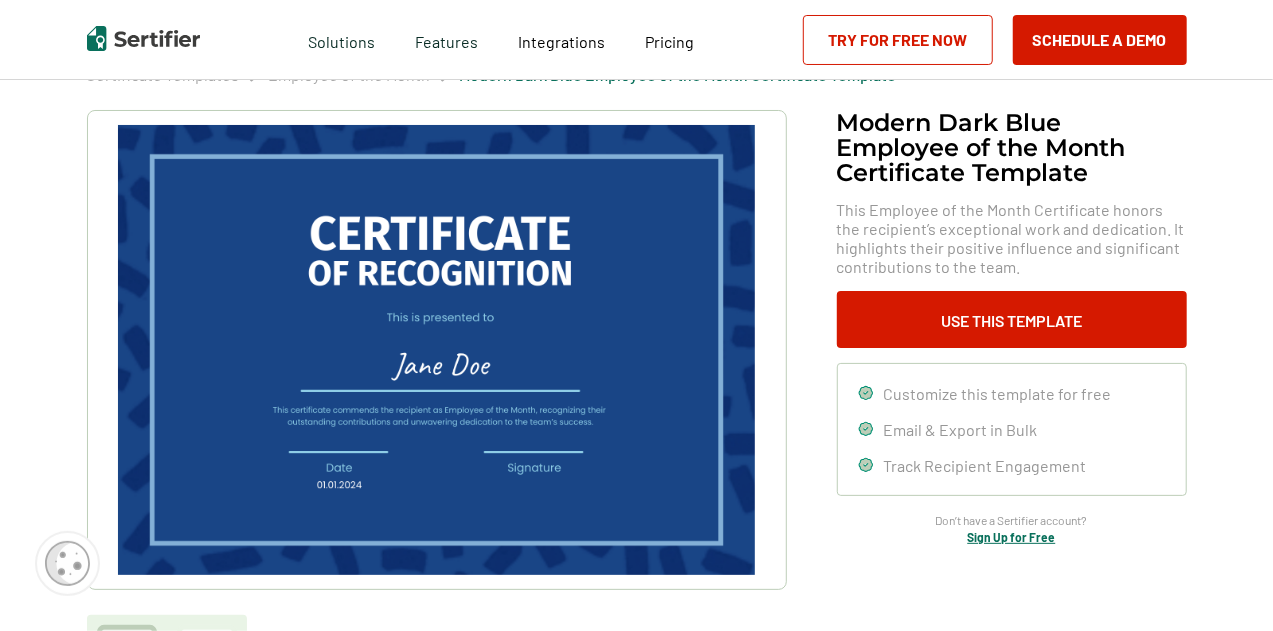click at bounding box center [436, 350] 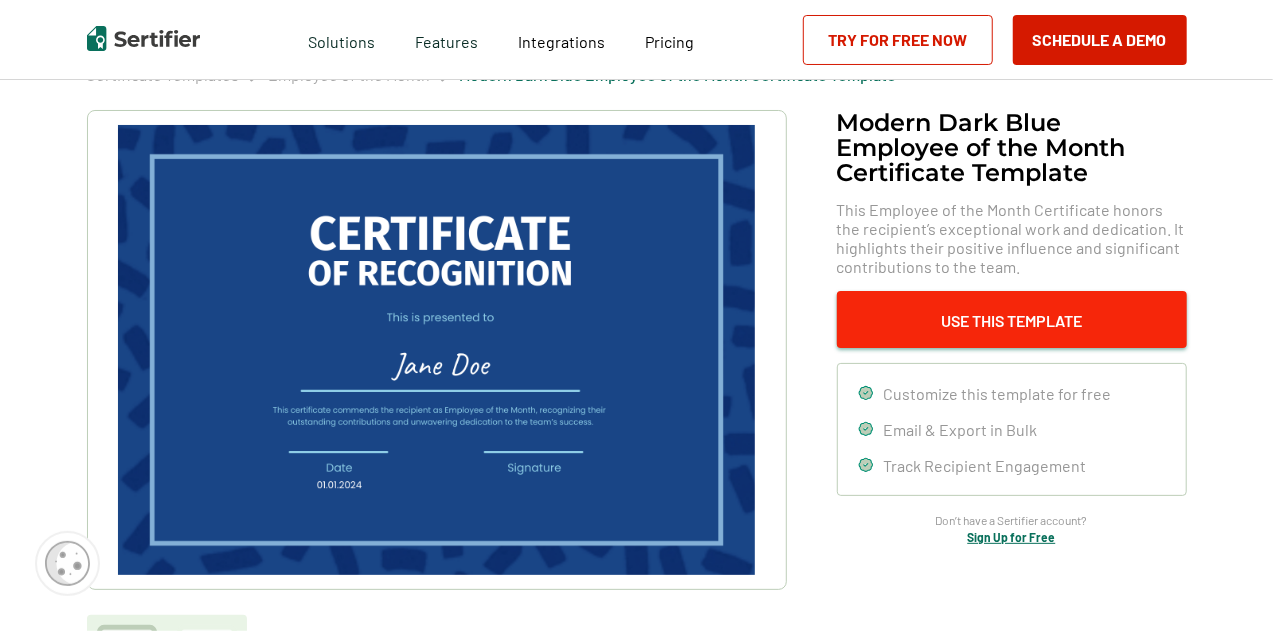 click on "Use This Template" at bounding box center [1012, 319] 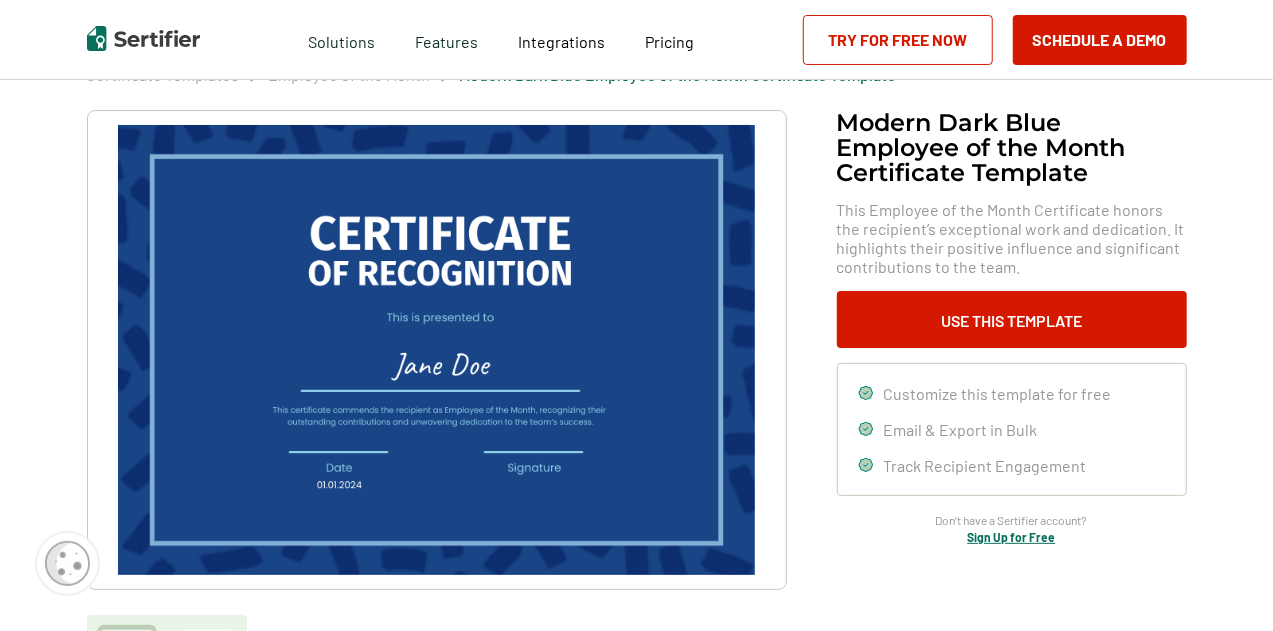 click on "Customize this template for free" at bounding box center (998, 393) 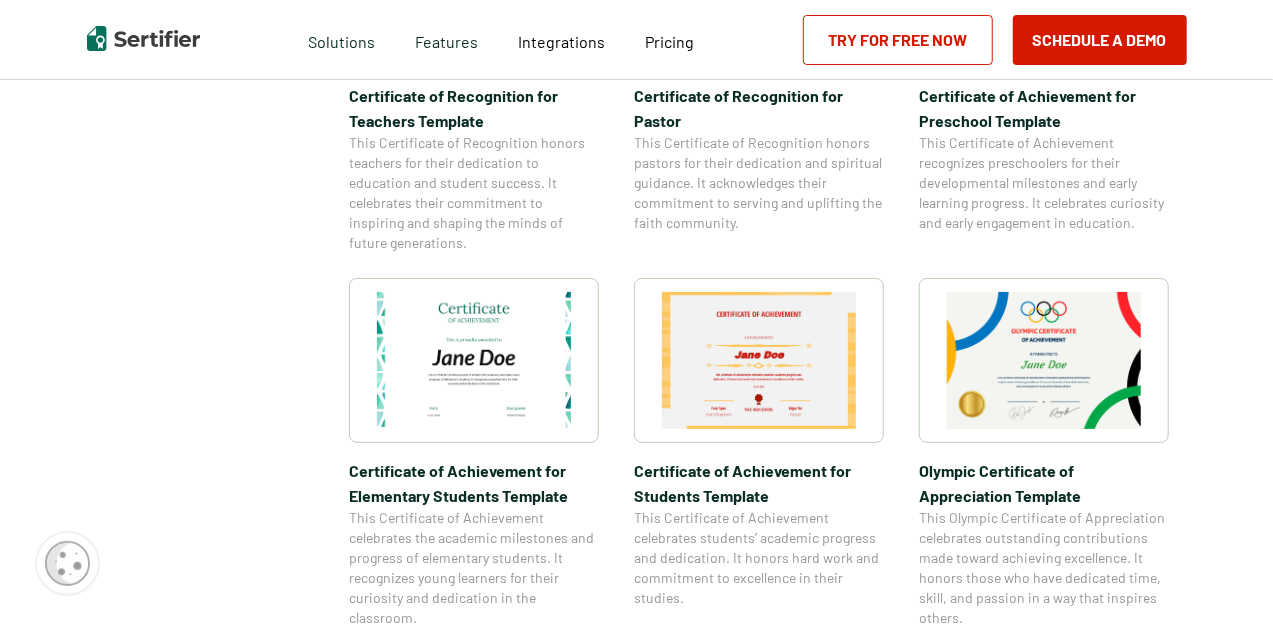 scroll, scrollTop: 1300, scrollLeft: 0, axis: vertical 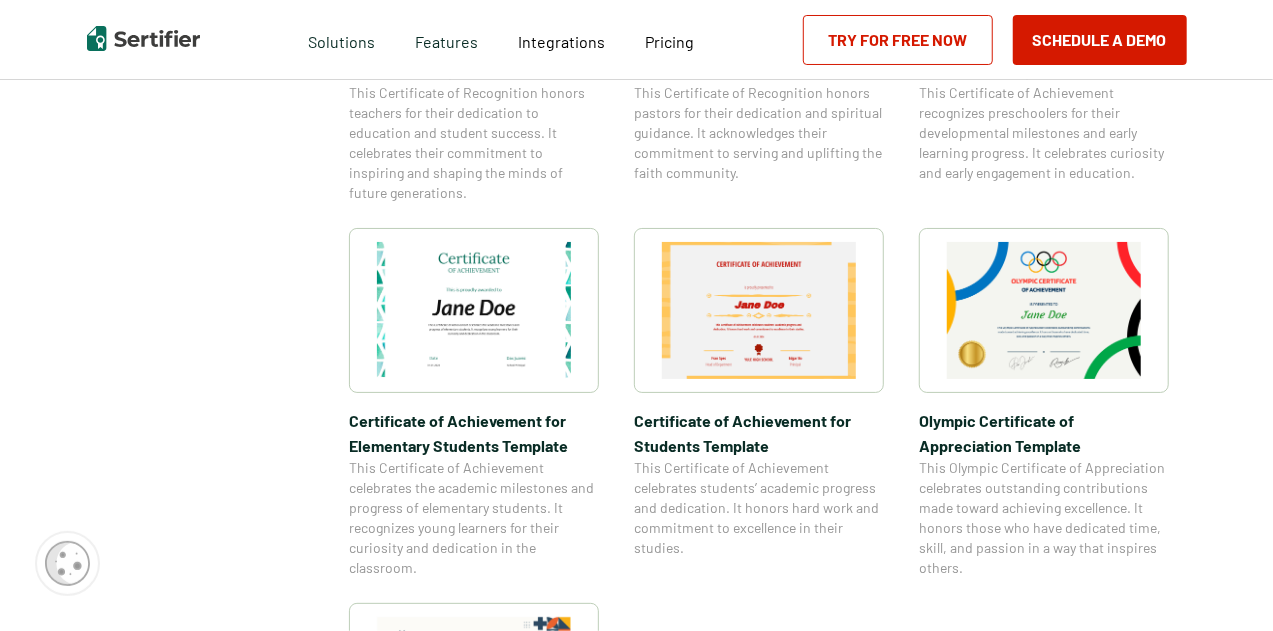 click at bounding box center (474, 310) 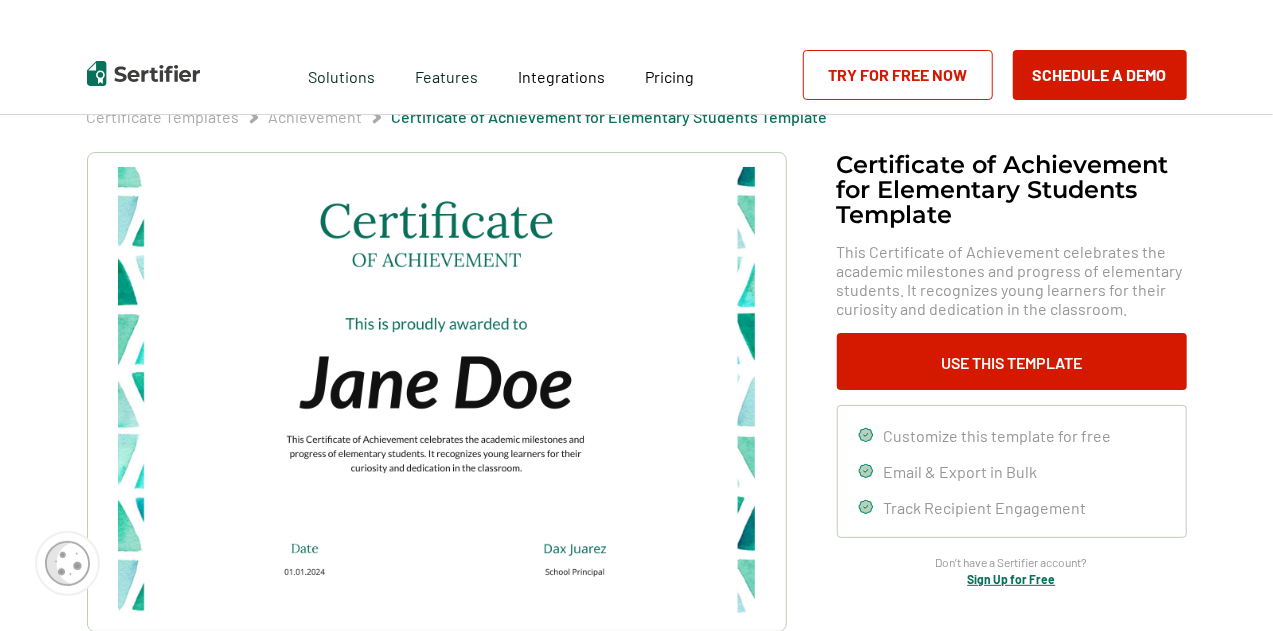 scroll, scrollTop: 100, scrollLeft: 0, axis: vertical 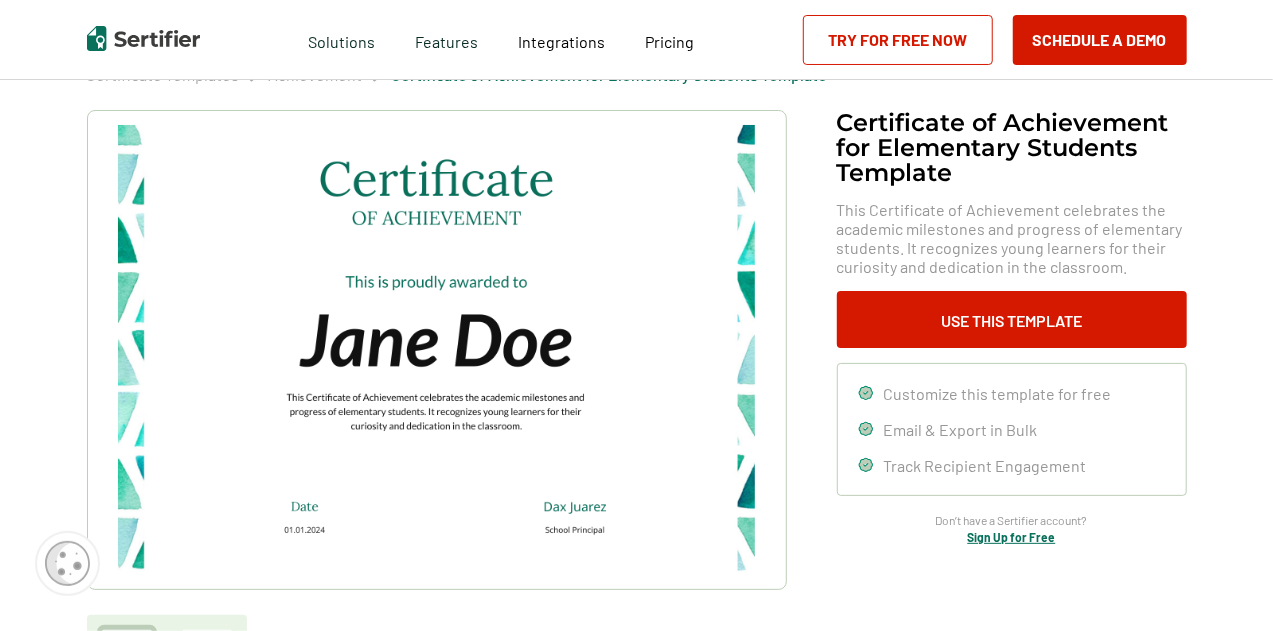 click at bounding box center (436, 350) 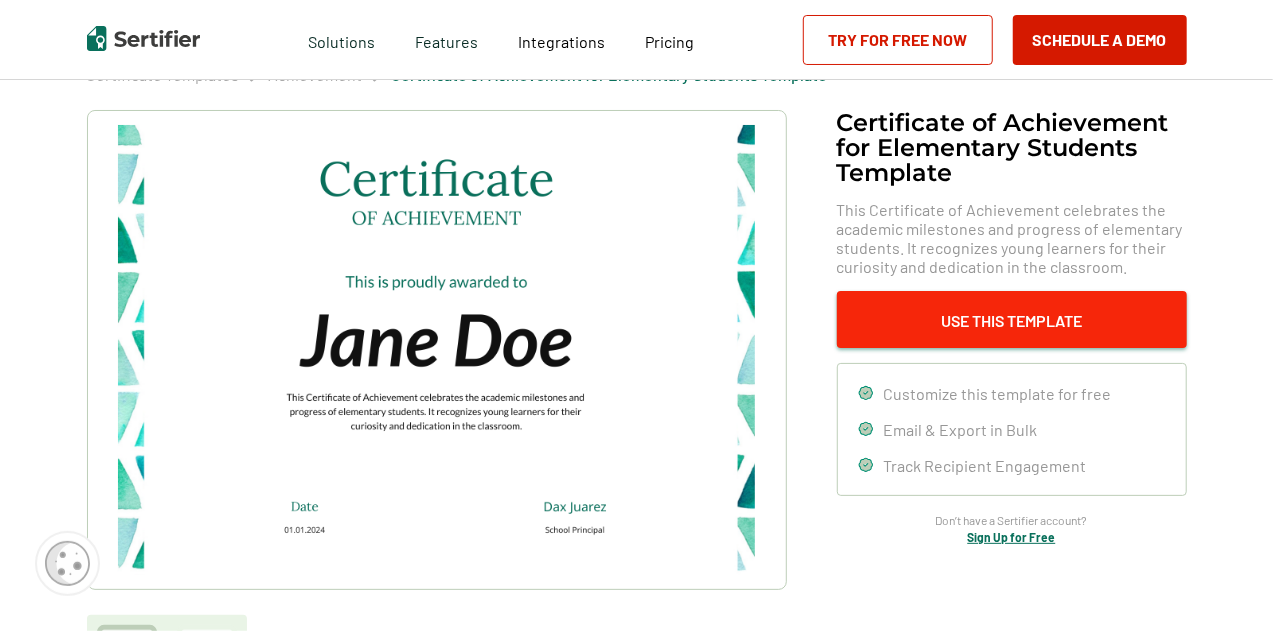 click on "Use This Template" at bounding box center (1012, 319) 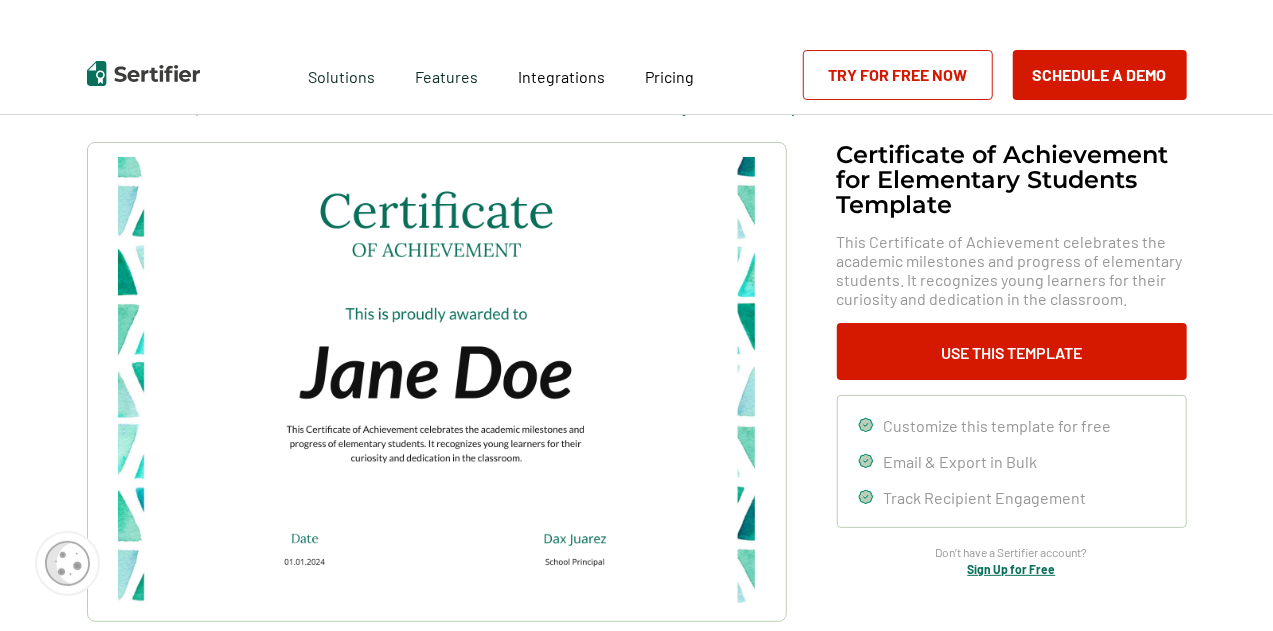 scroll, scrollTop: 0, scrollLeft: 0, axis: both 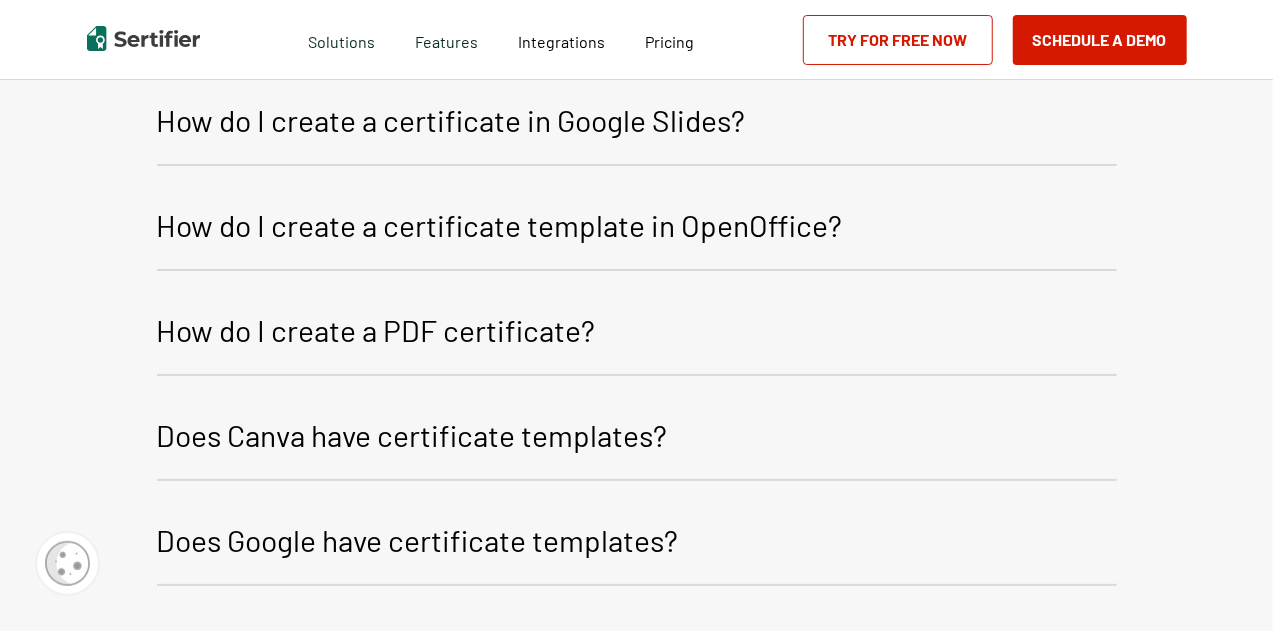 click on "How do I create a certificate in Google Slides?" 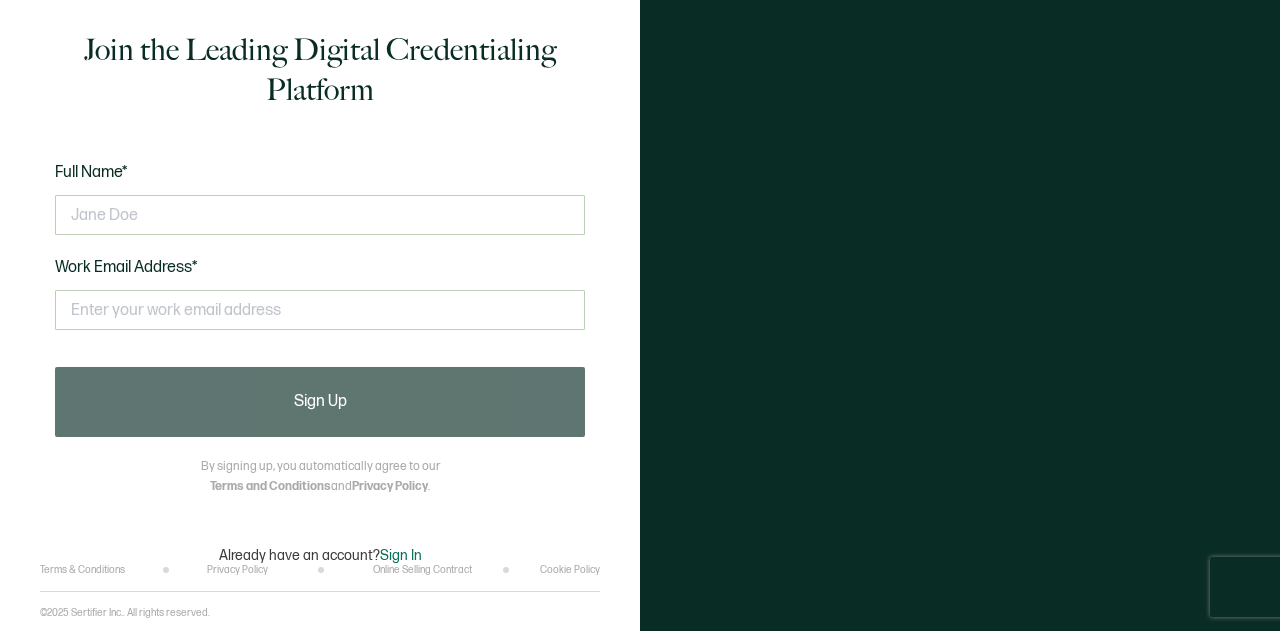 scroll, scrollTop: 0, scrollLeft: 0, axis: both 